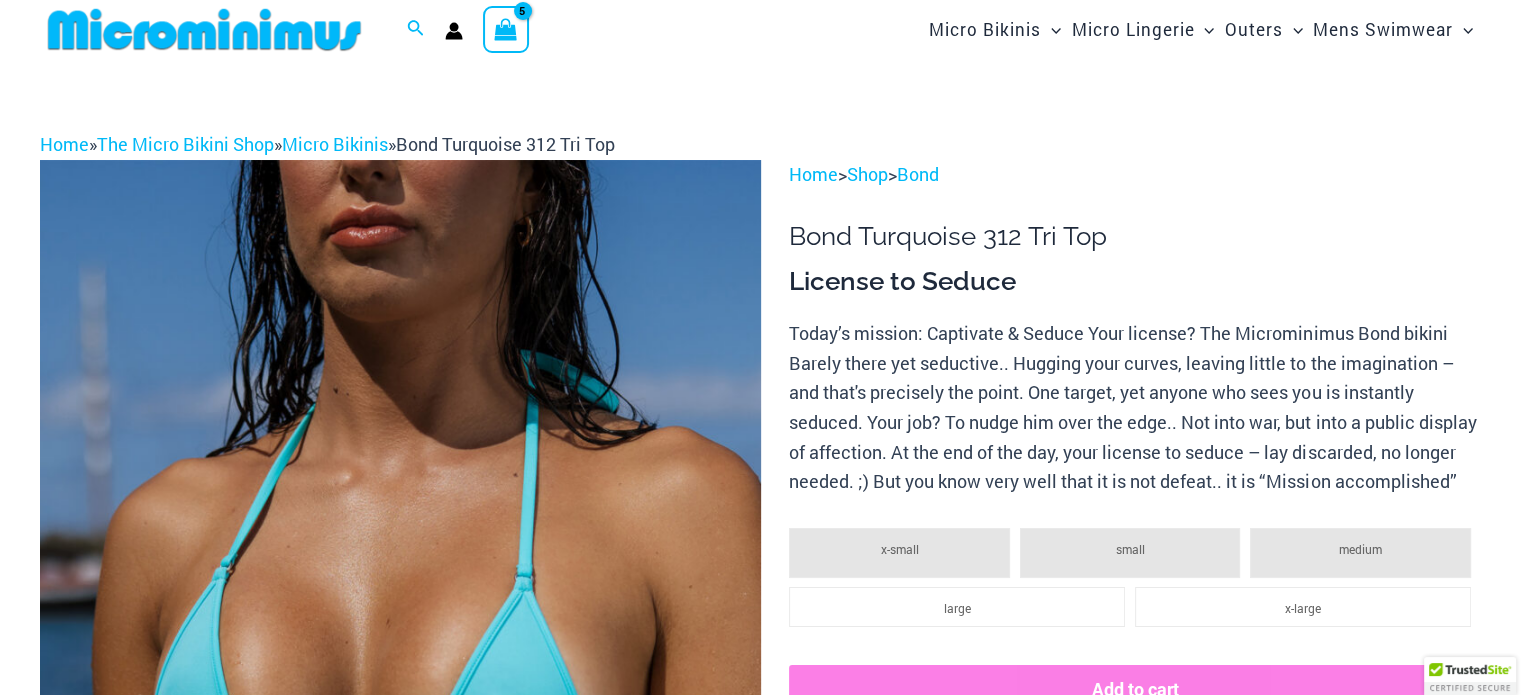 scroll, scrollTop: 0, scrollLeft: 0, axis: both 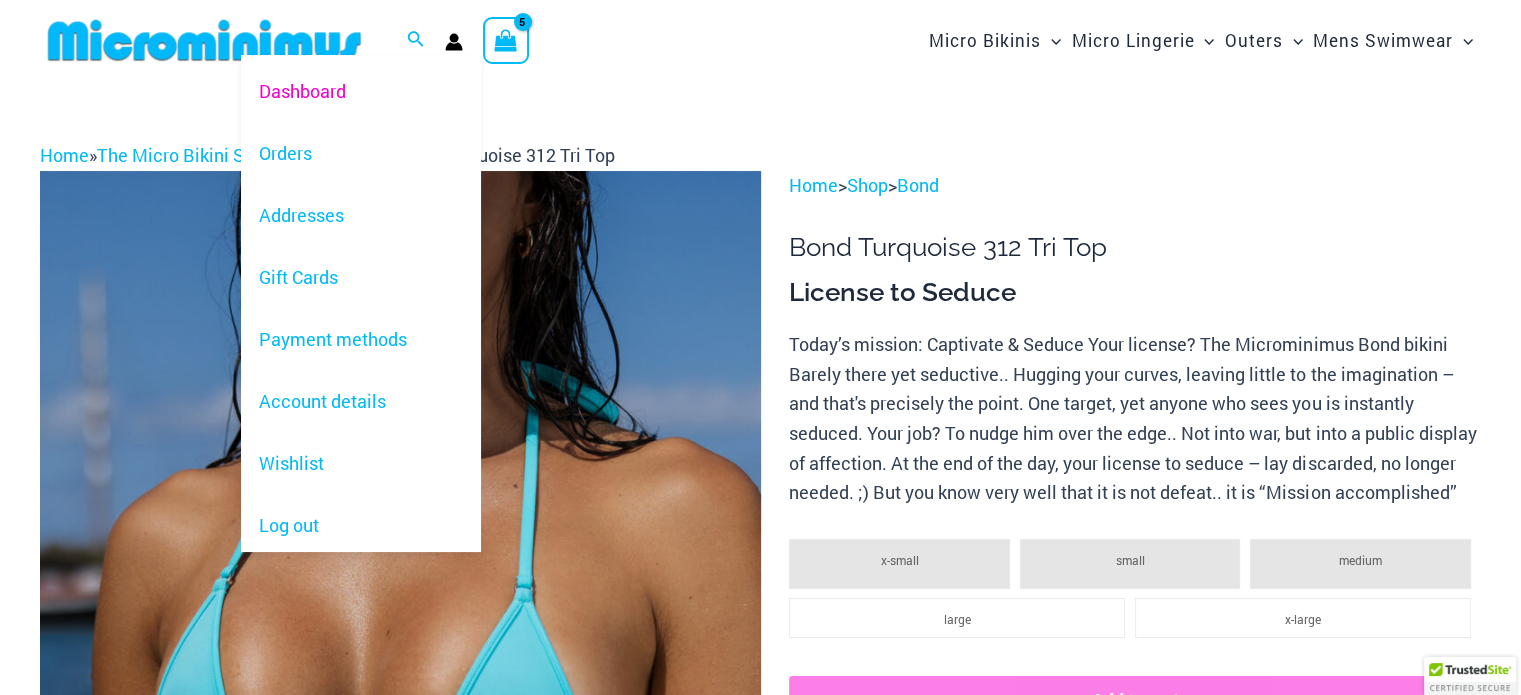 type on "**********" 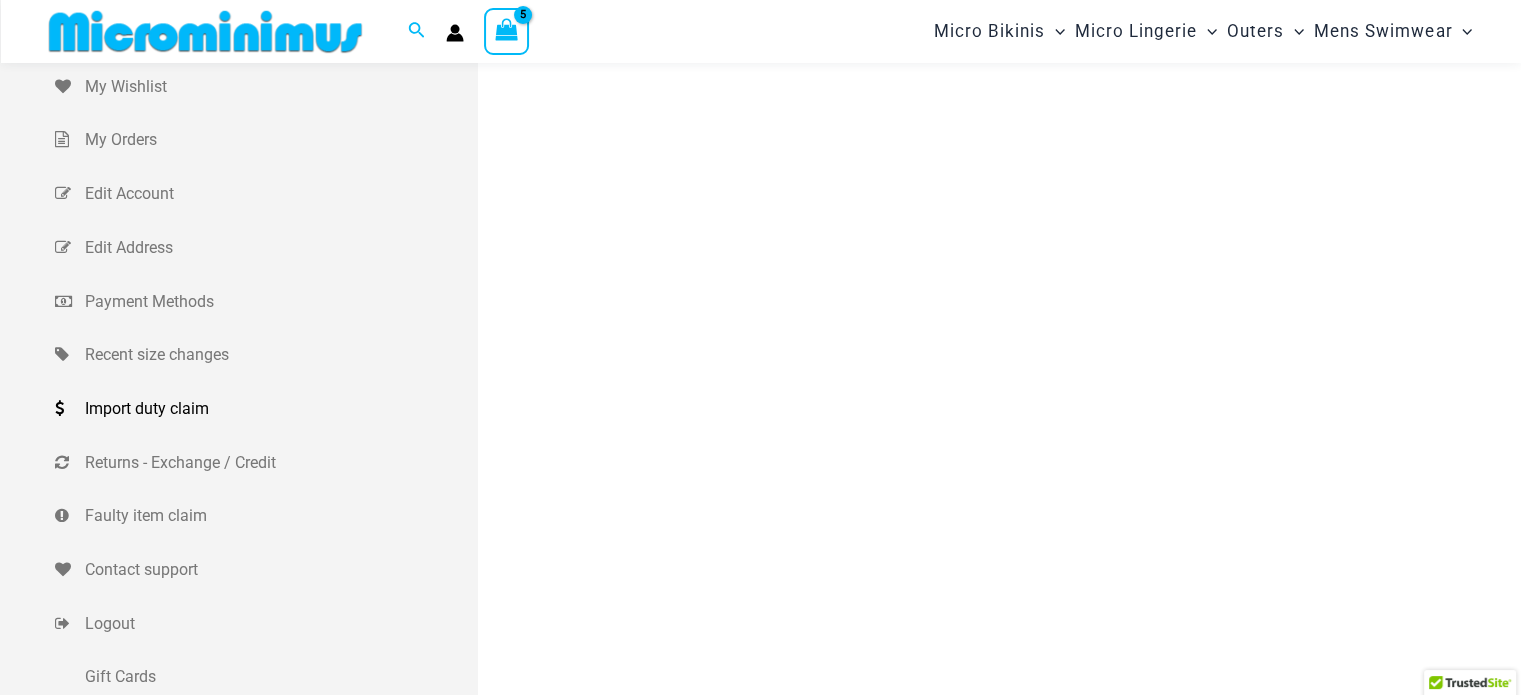 scroll, scrollTop: 182, scrollLeft: 0, axis: vertical 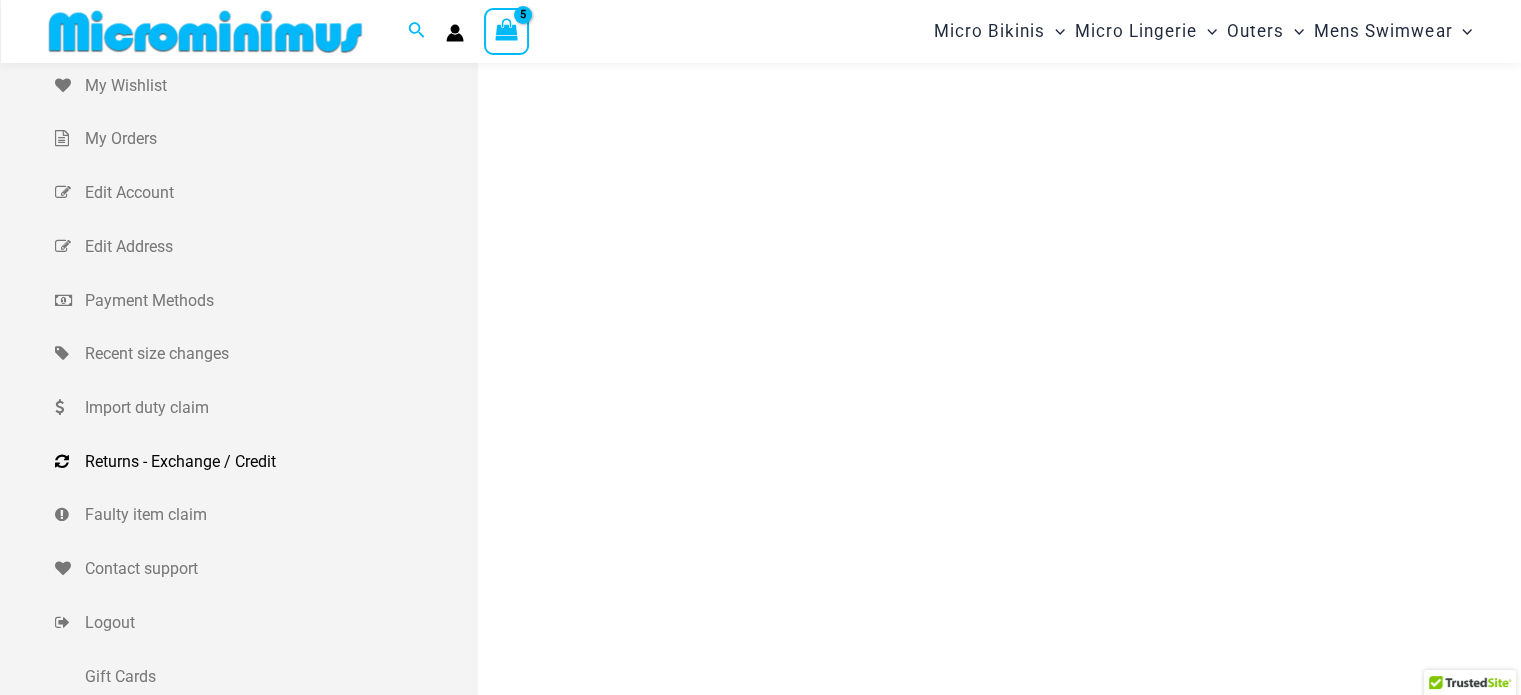 type on "**********" 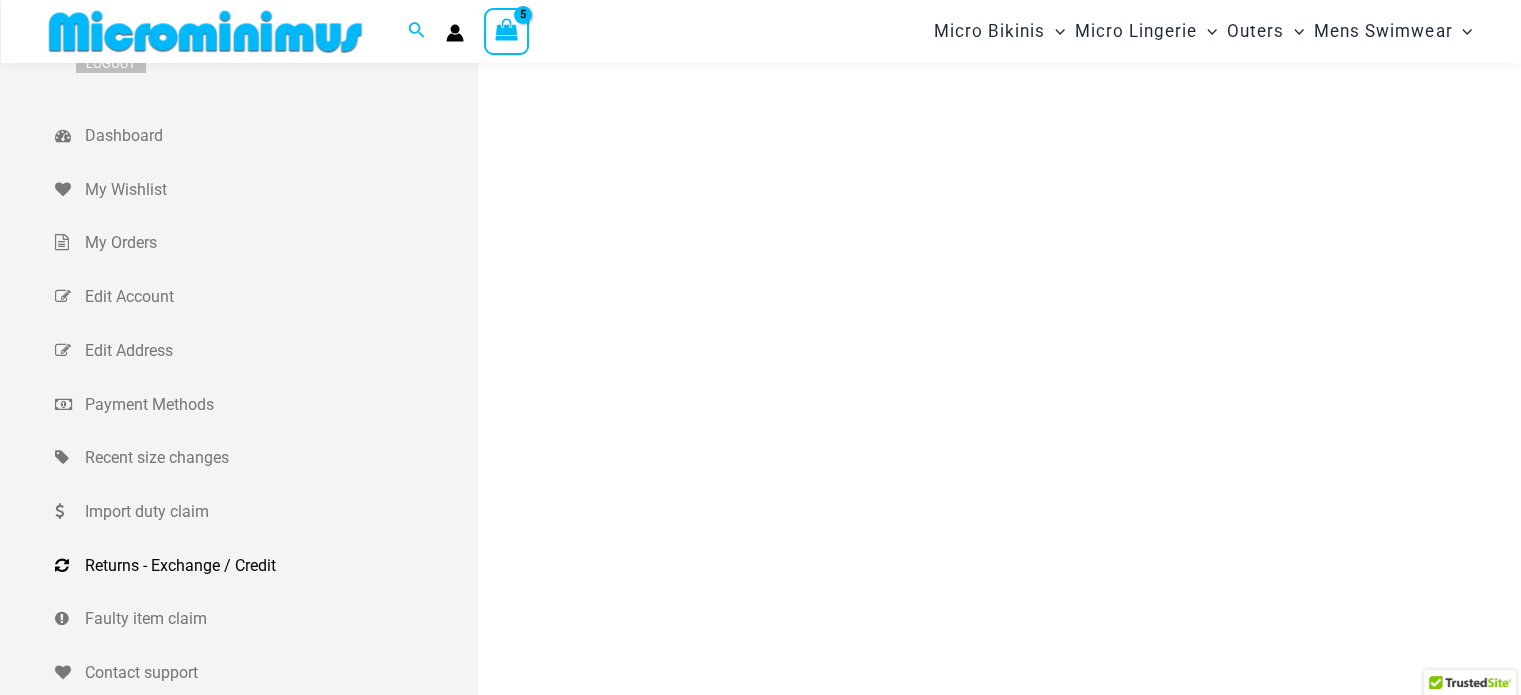 scroll, scrollTop: 52, scrollLeft: 0, axis: vertical 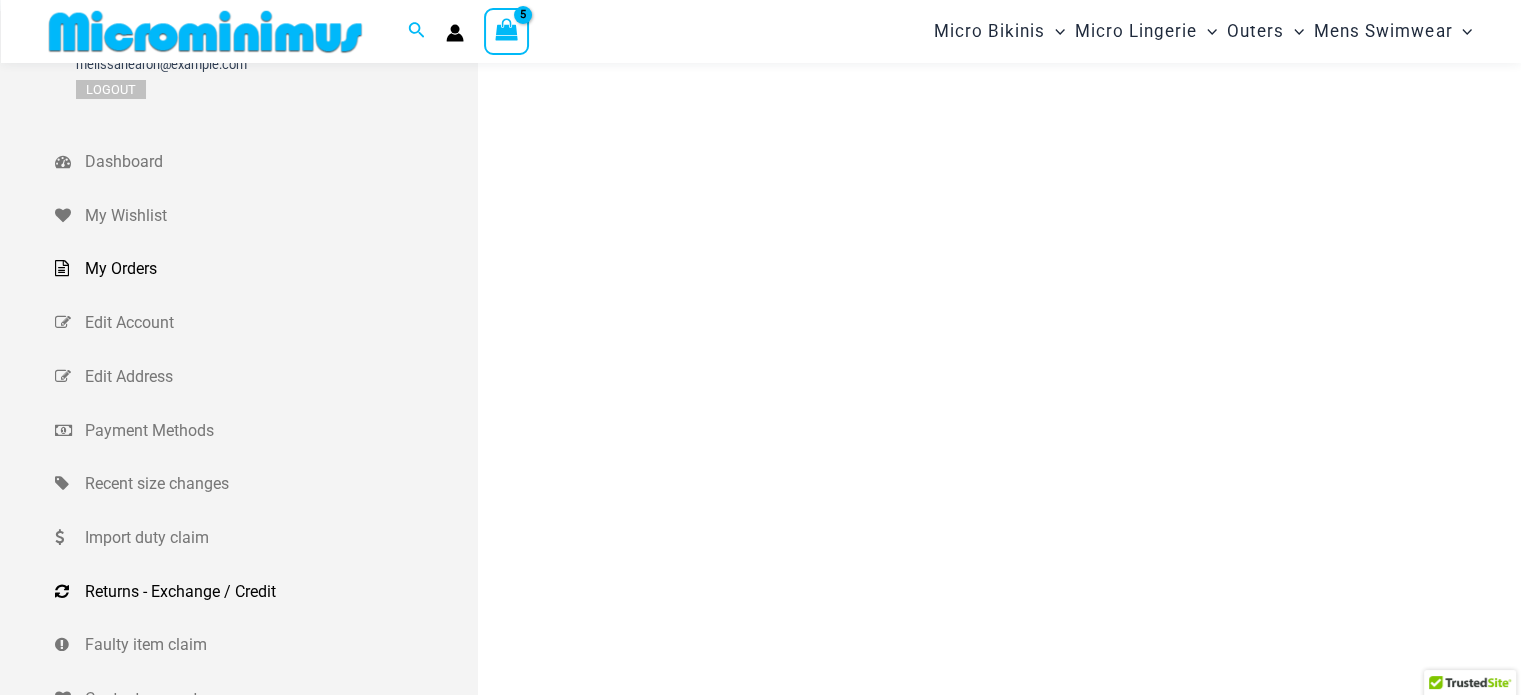 type on "**********" 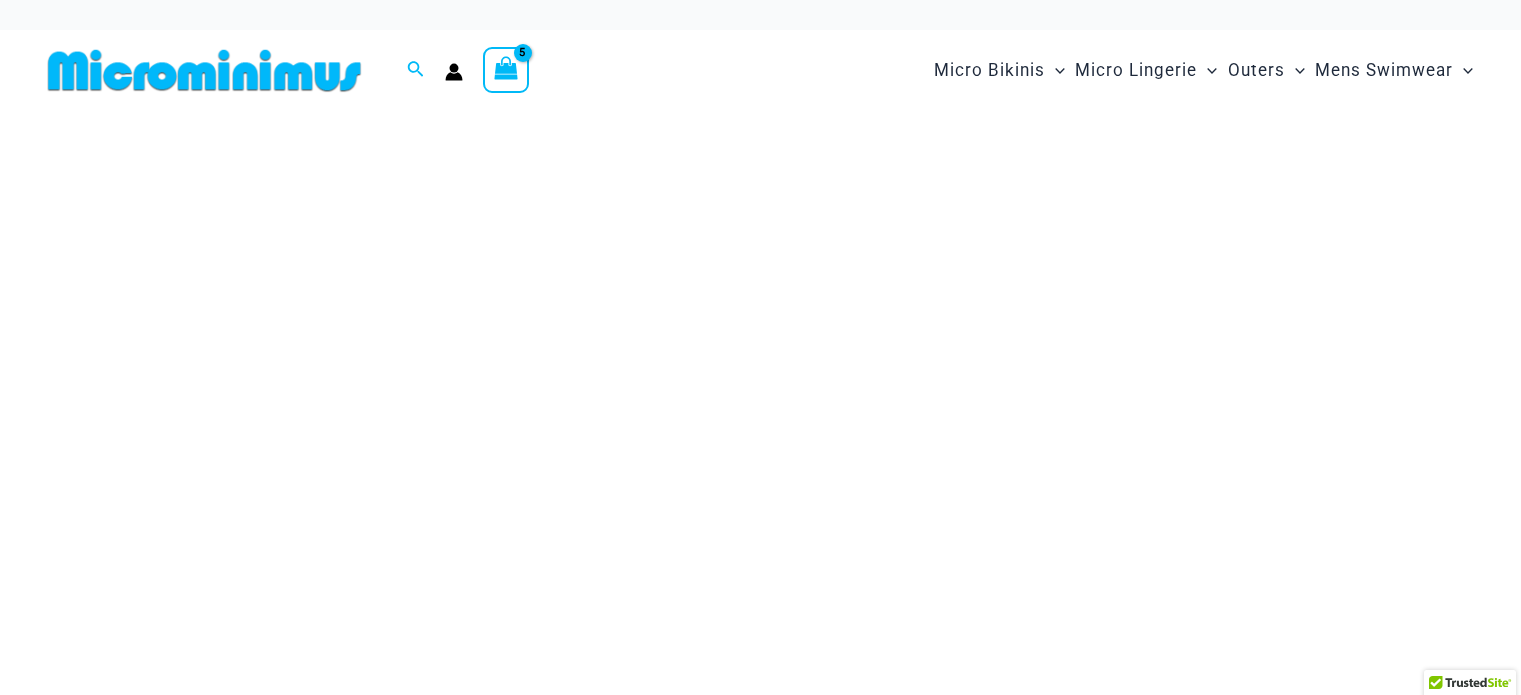 scroll, scrollTop: 0, scrollLeft: 0, axis: both 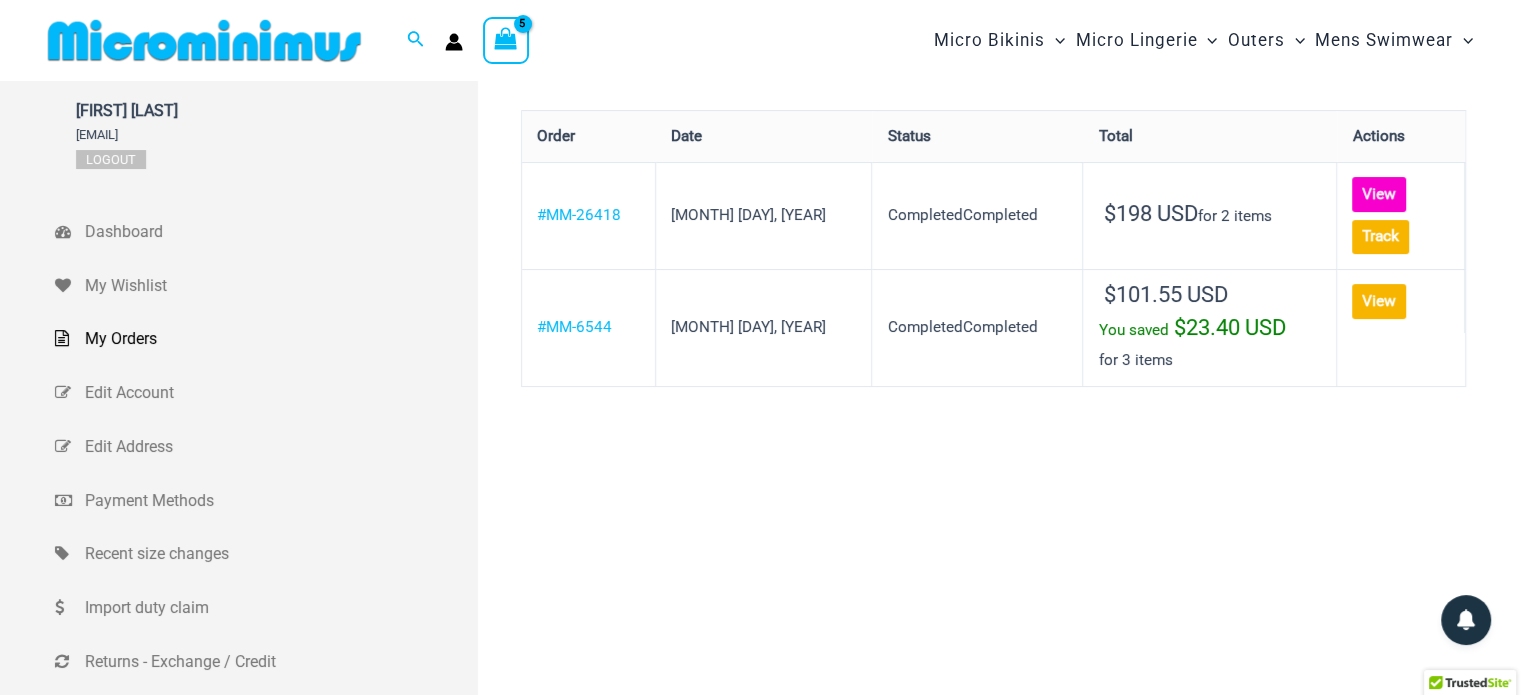 type on "**********" 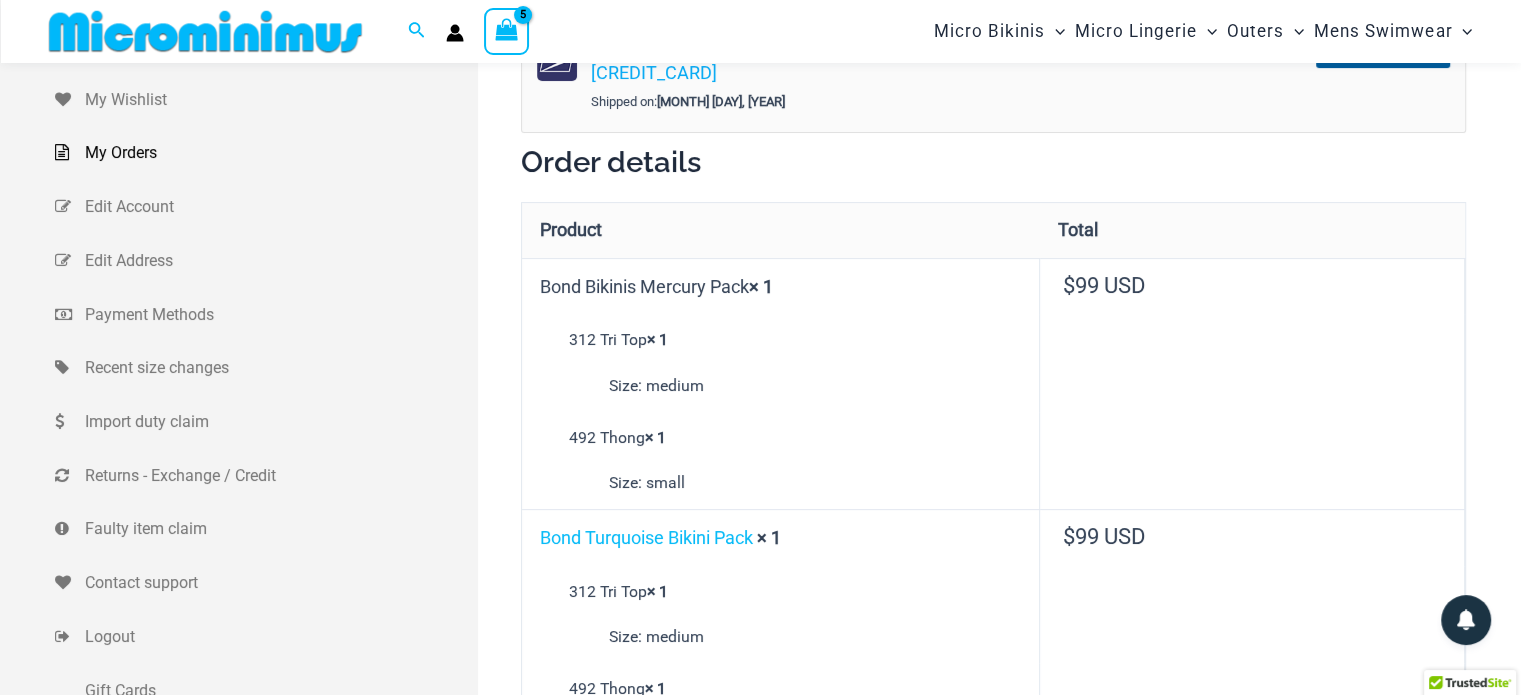 scroll, scrollTop: 82, scrollLeft: 0, axis: vertical 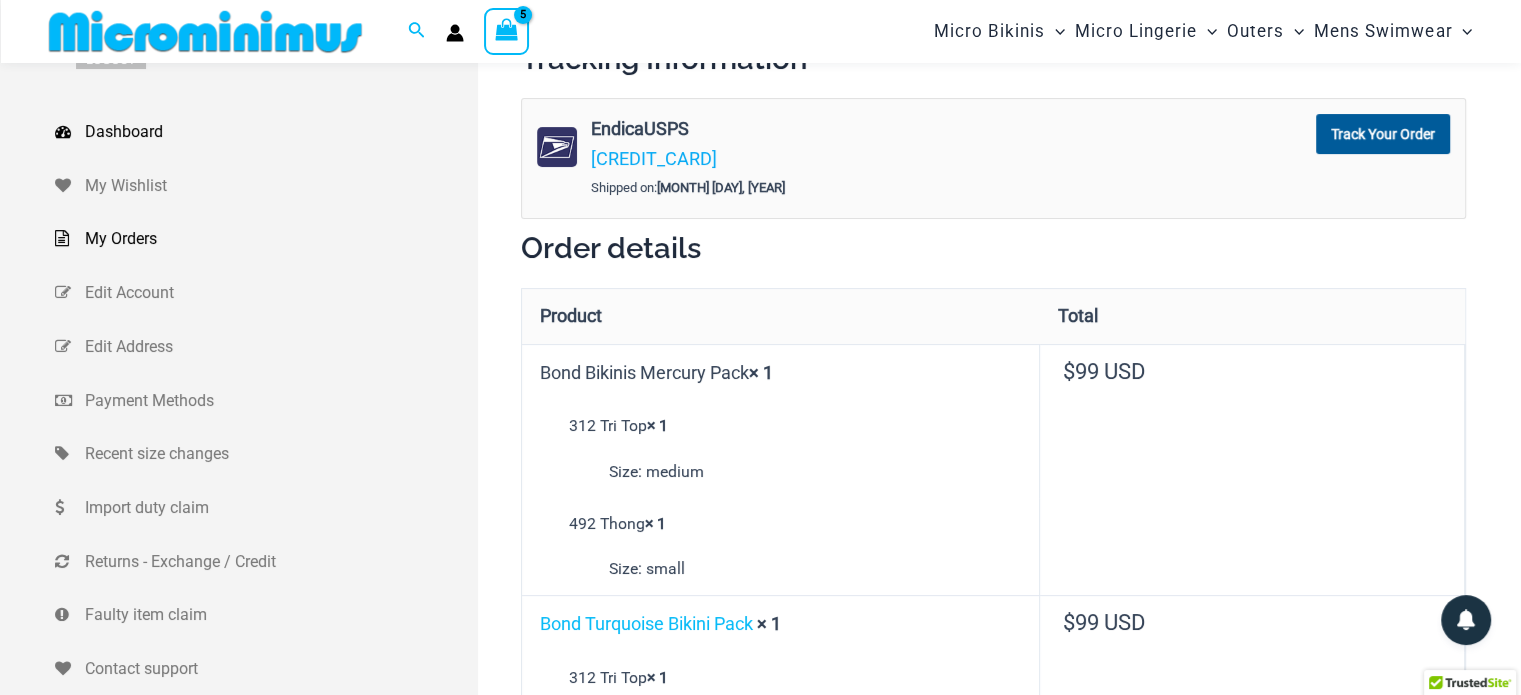 type on "**********" 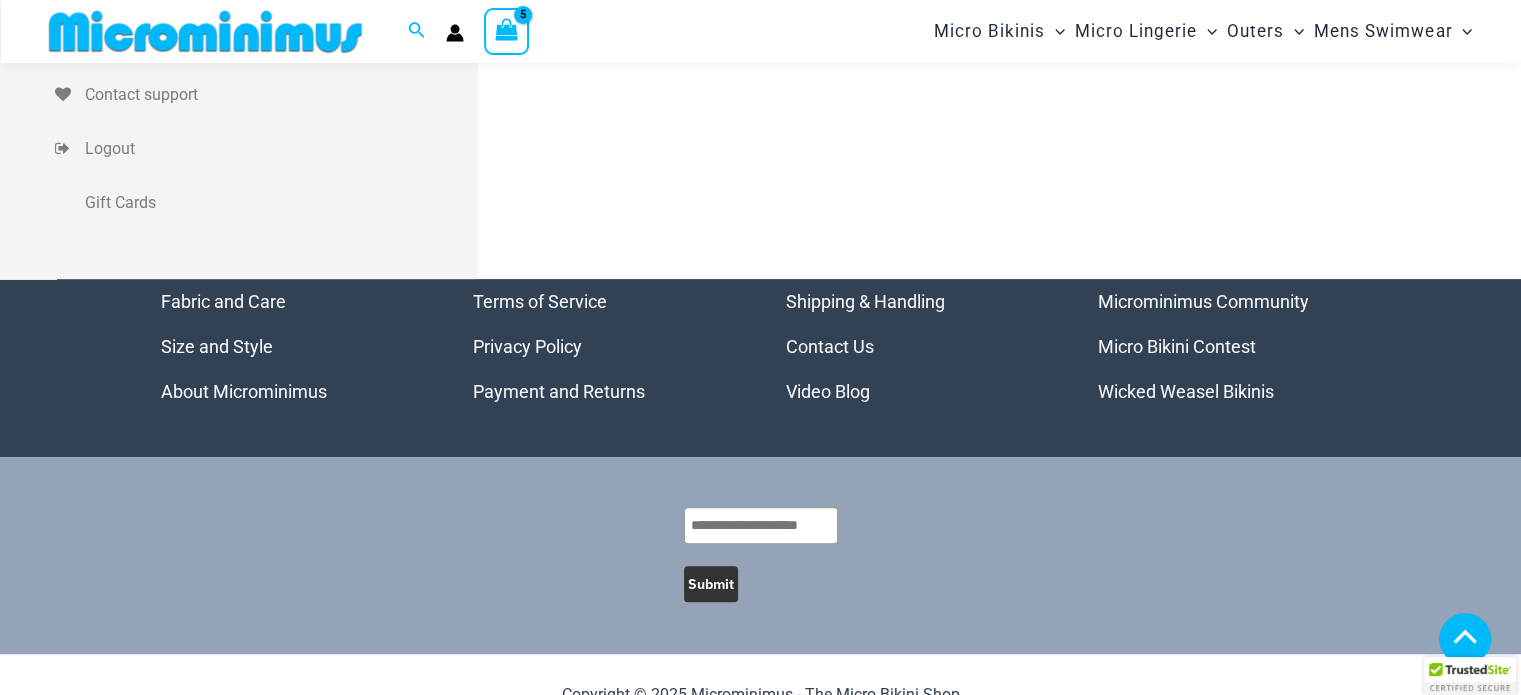 scroll, scrollTop: 695, scrollLeft: 0, axis: vertical 